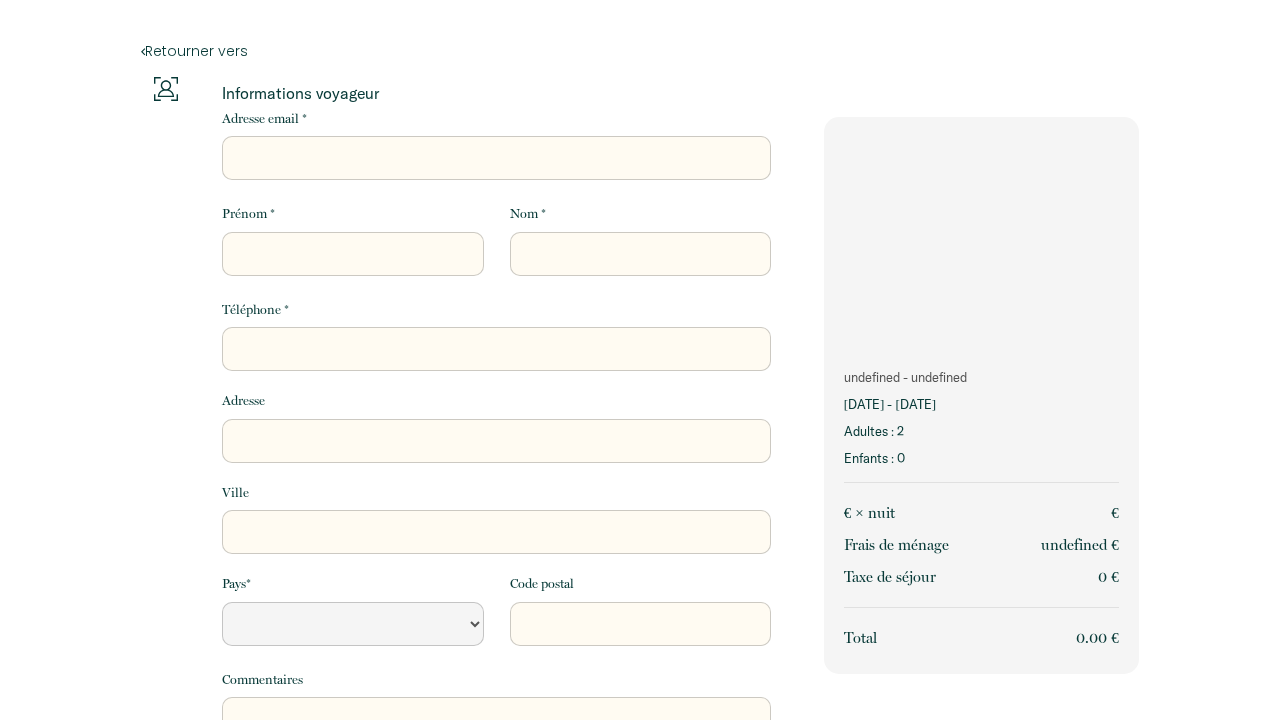 scroll, scrollTop: 0, scrollLeft: 0, axis: both 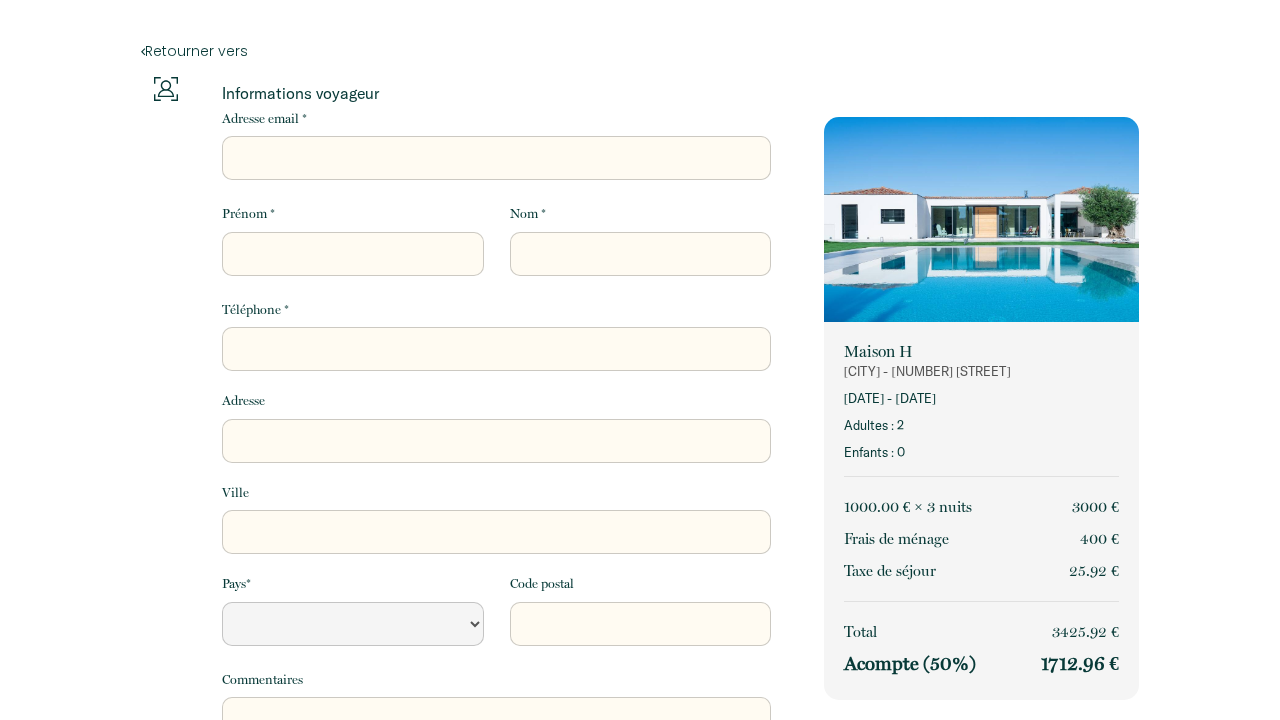 select 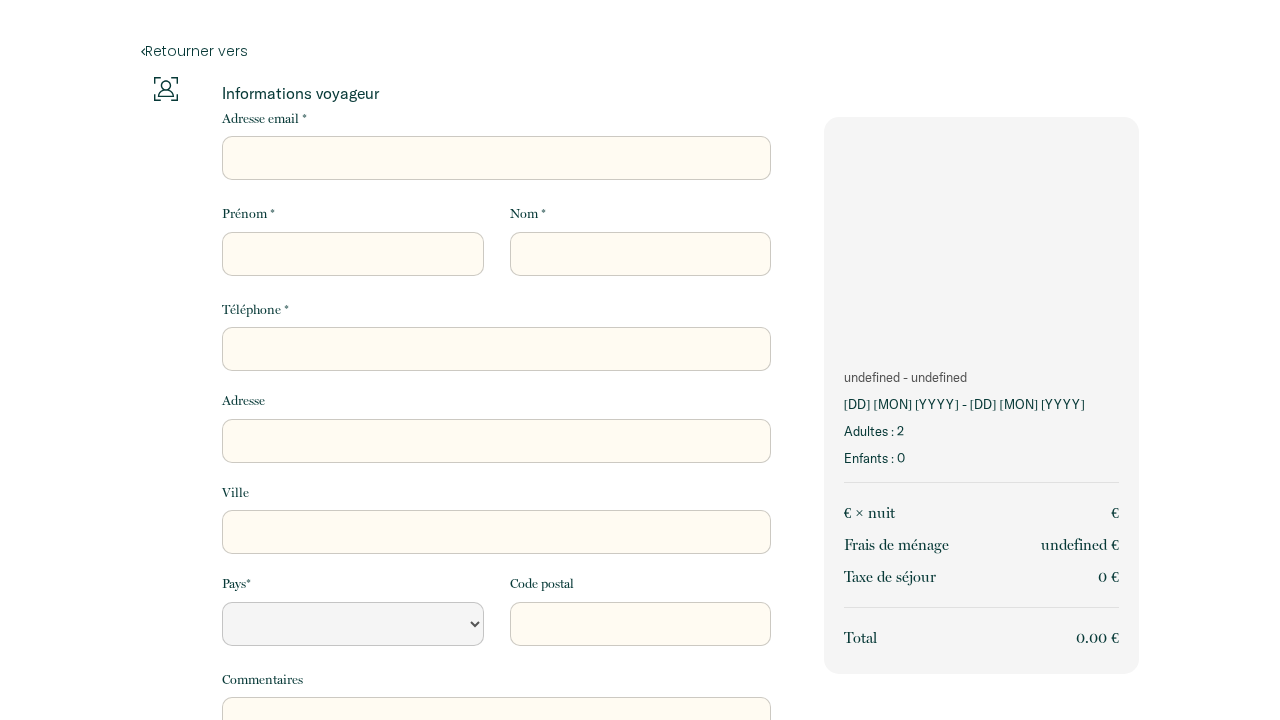 scroll, scrollTop: 0, scrollLeft: 0, axis: both 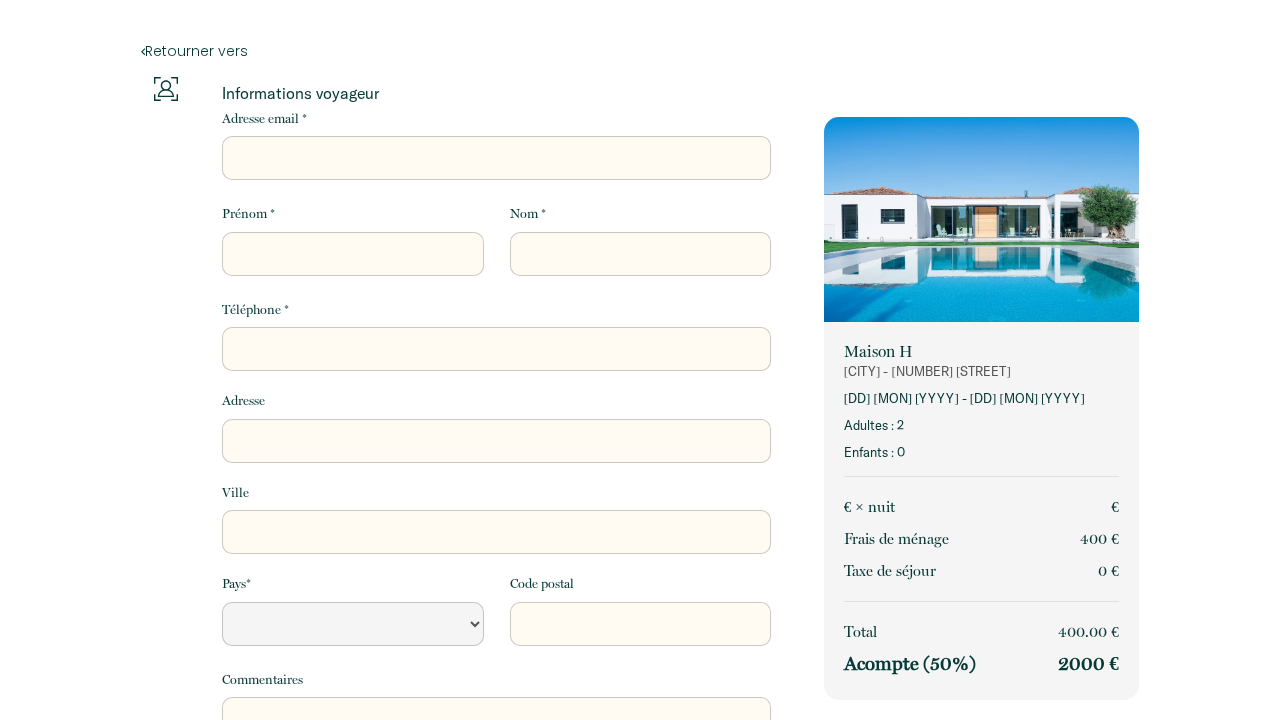 select 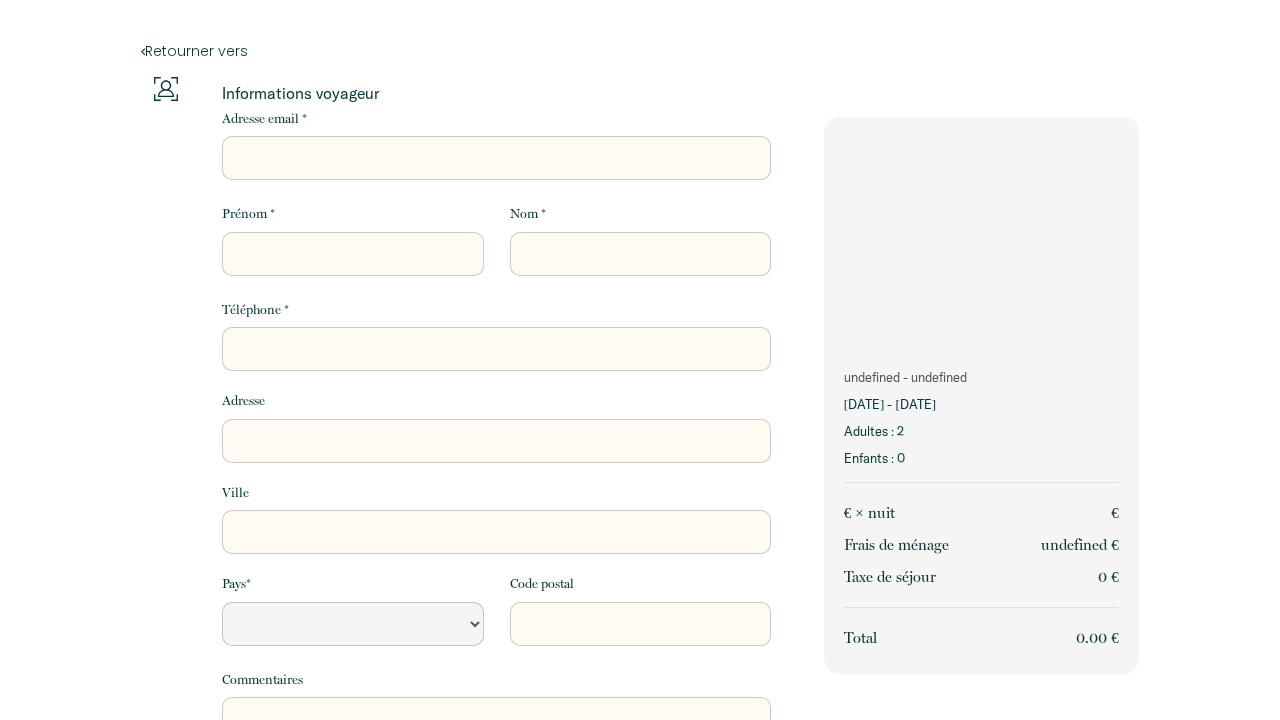scroll, scrollTop: 0, scrollLeft: 0, axis: both 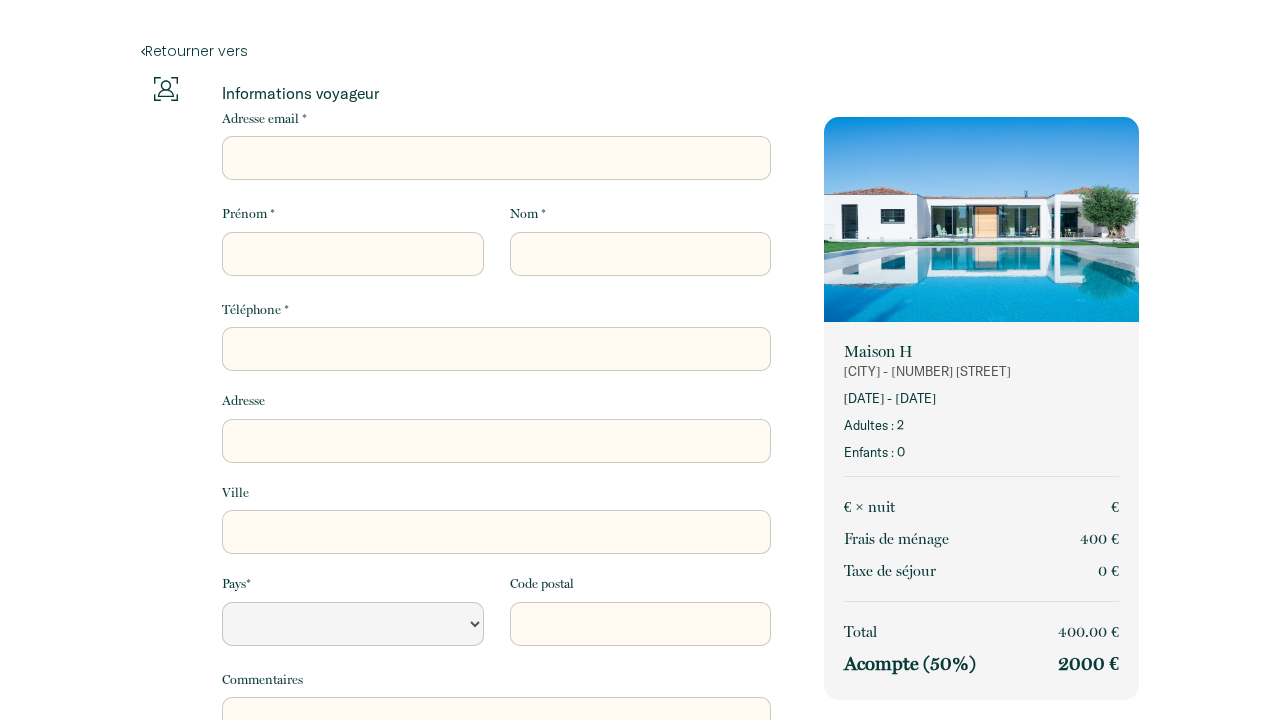 select 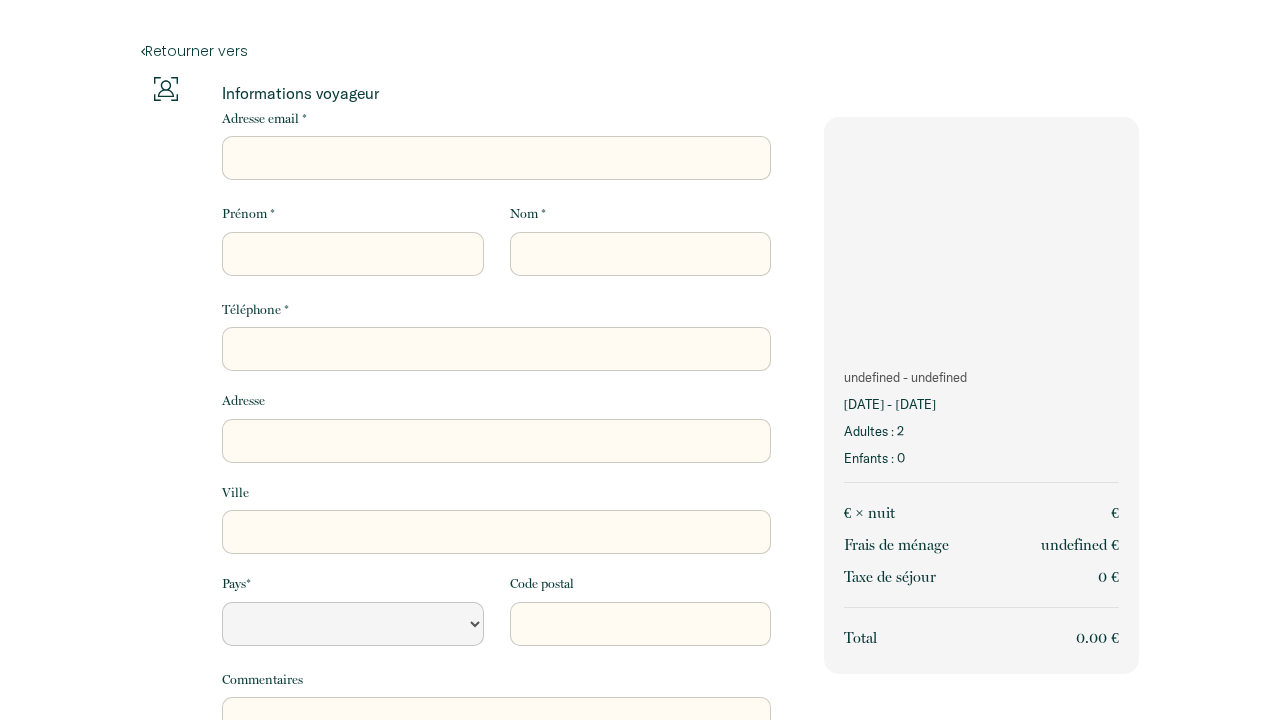 scroll, scrollTop: 0, scrollLeft: 0, axis: both 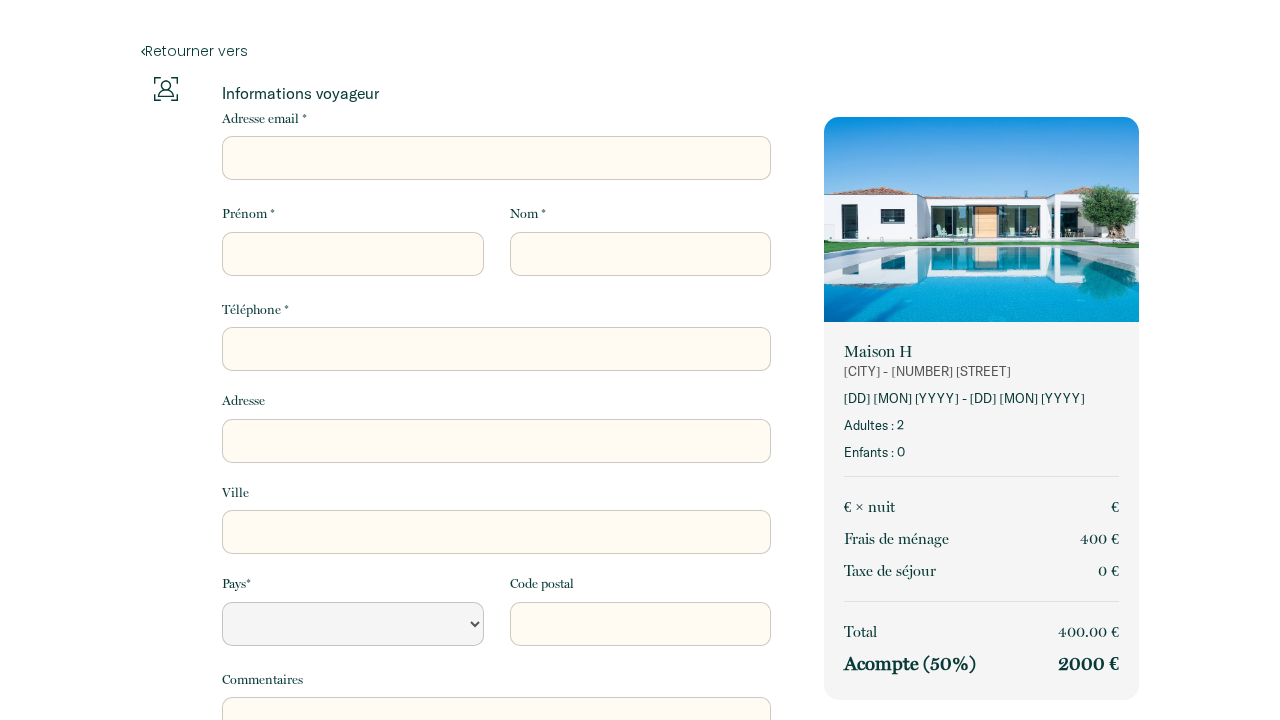 select 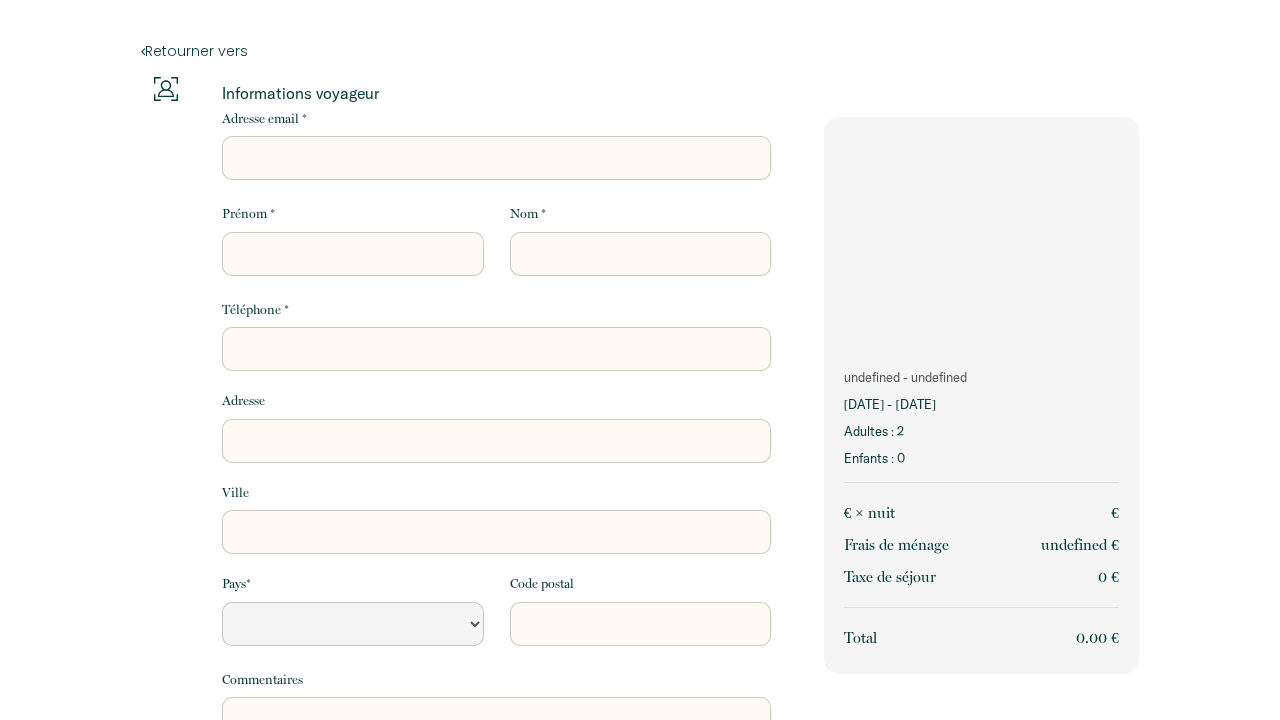 scroll, scrollTop: 0, scrollLeft: 0, axis: both 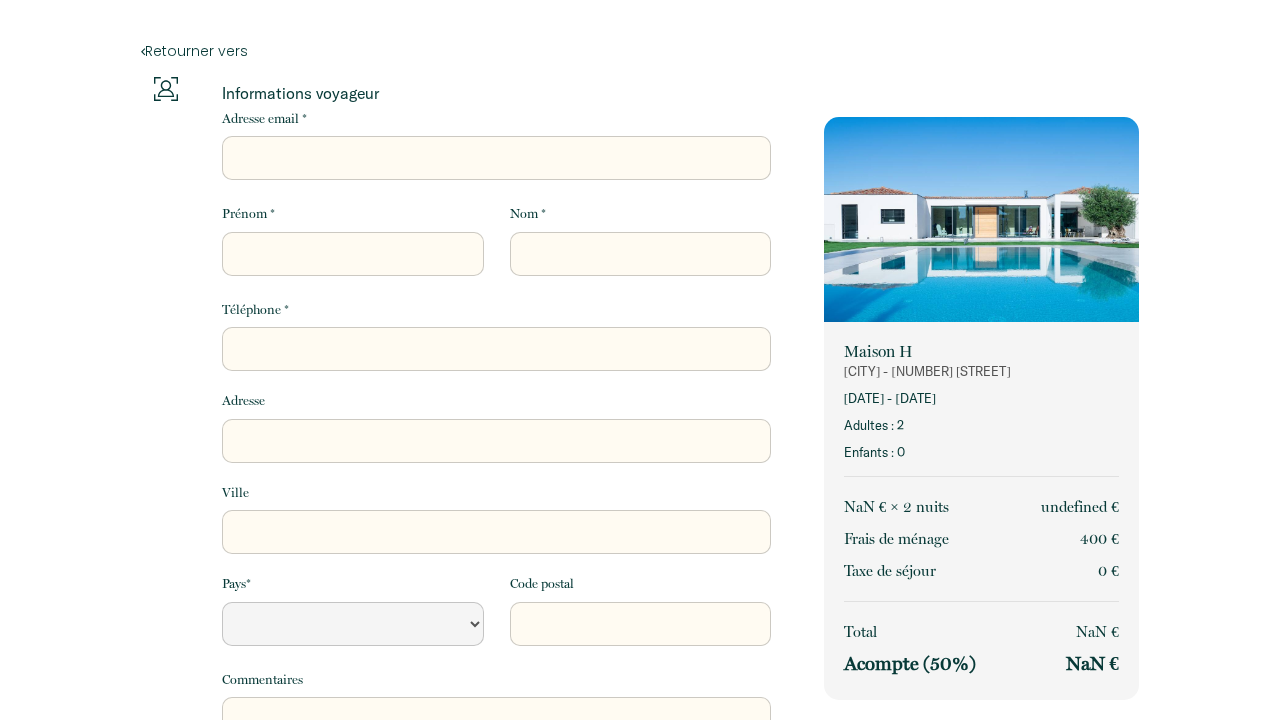 select 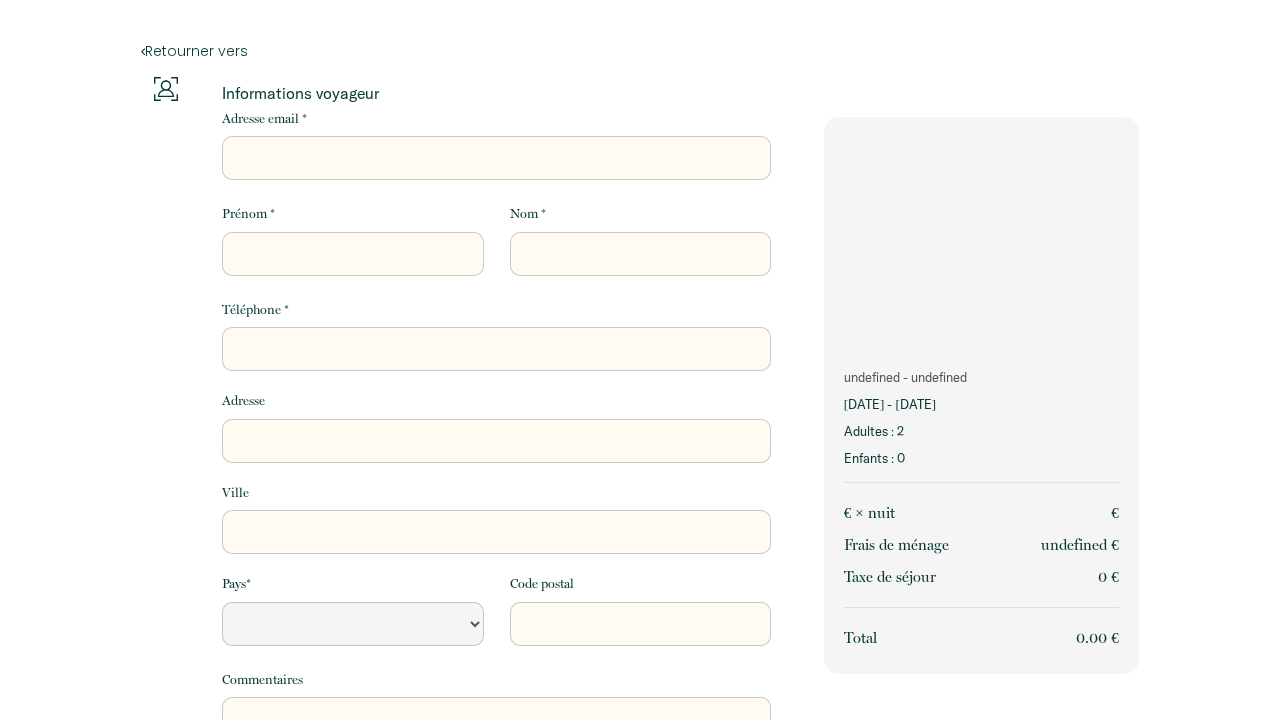 scroll, scrollTop: 0, scrollLeft: 0, axis: both 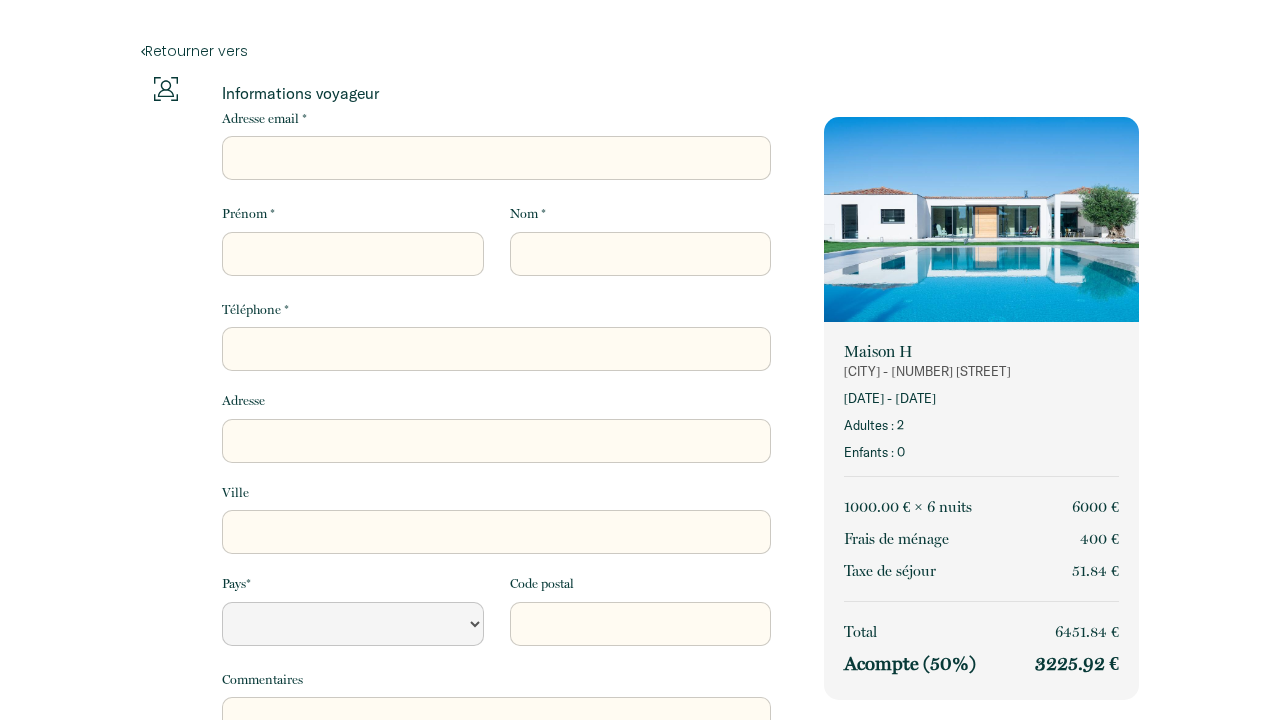select 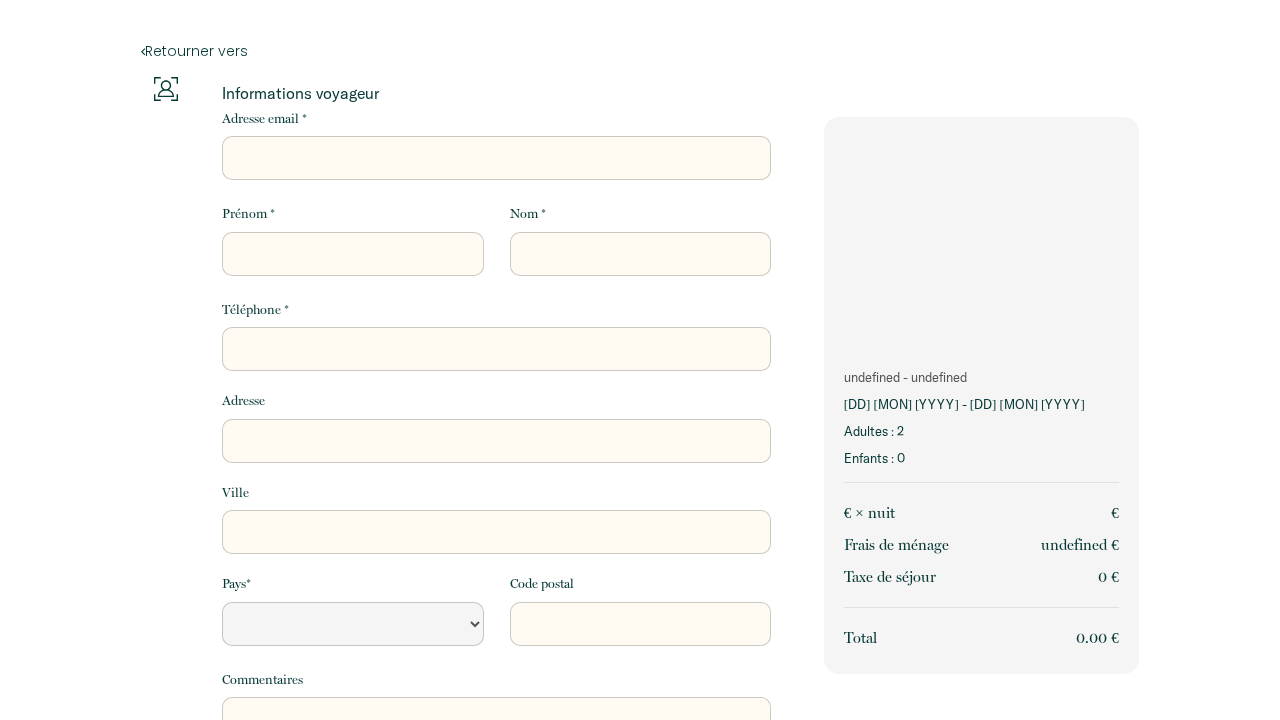 scroll, scrollTop: 0, scrollLeft: 0, axis: both 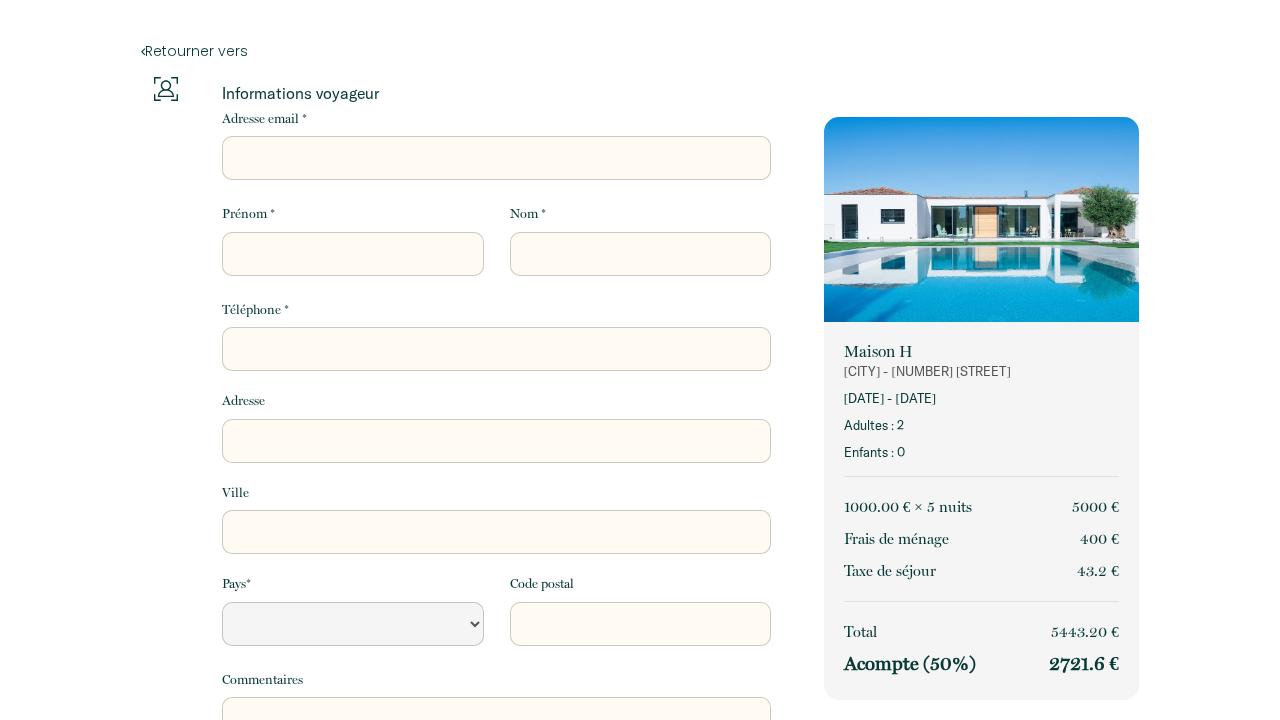 select 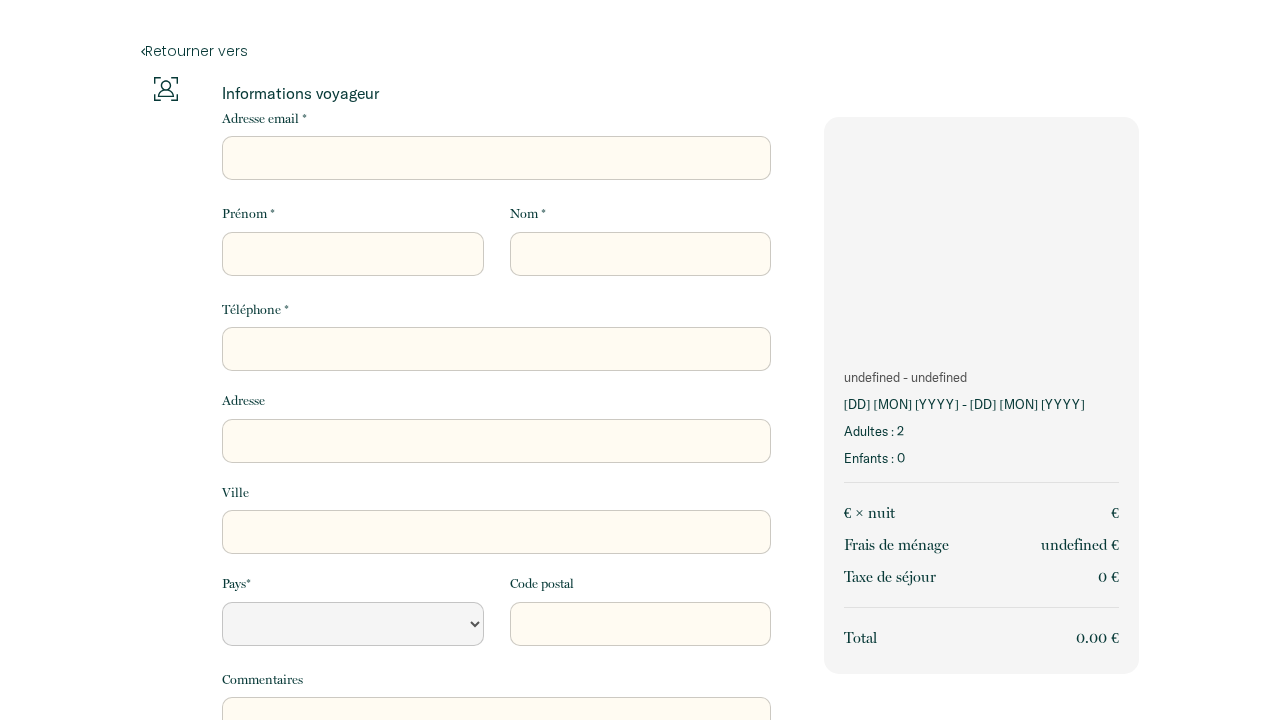 scroll, scrollTop: 0, scrollLeft: 0, axis: both 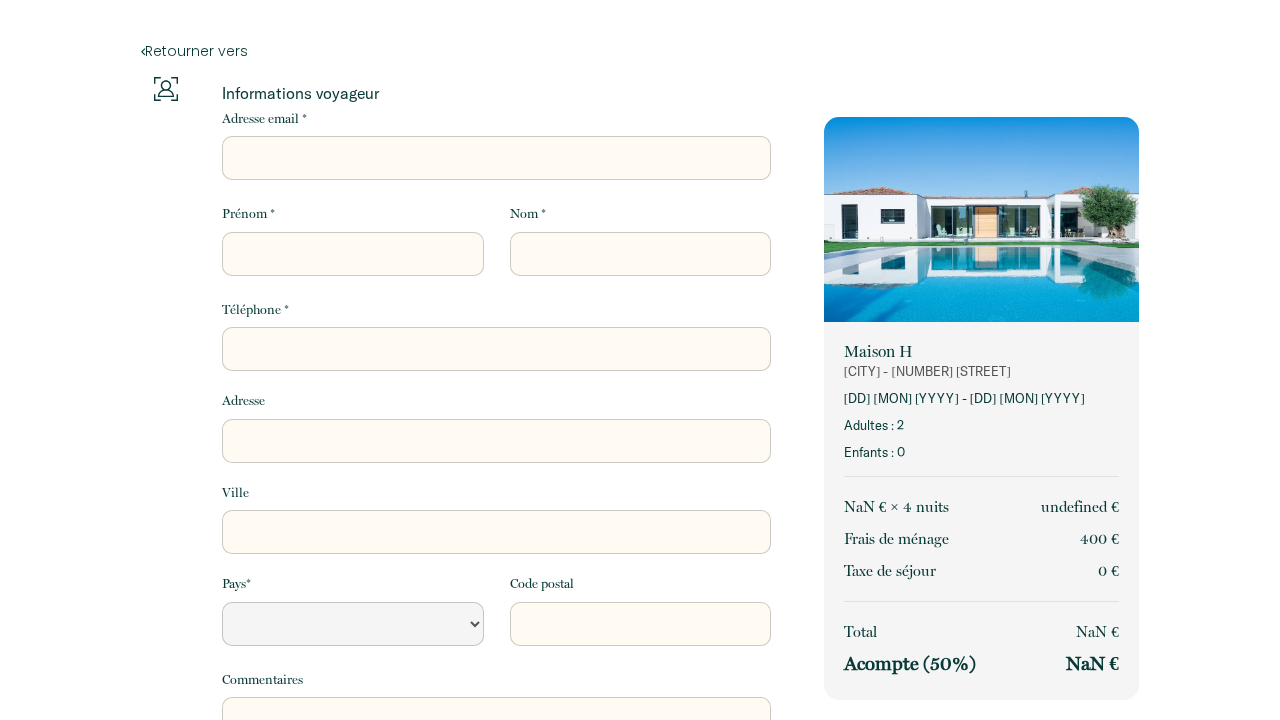 select 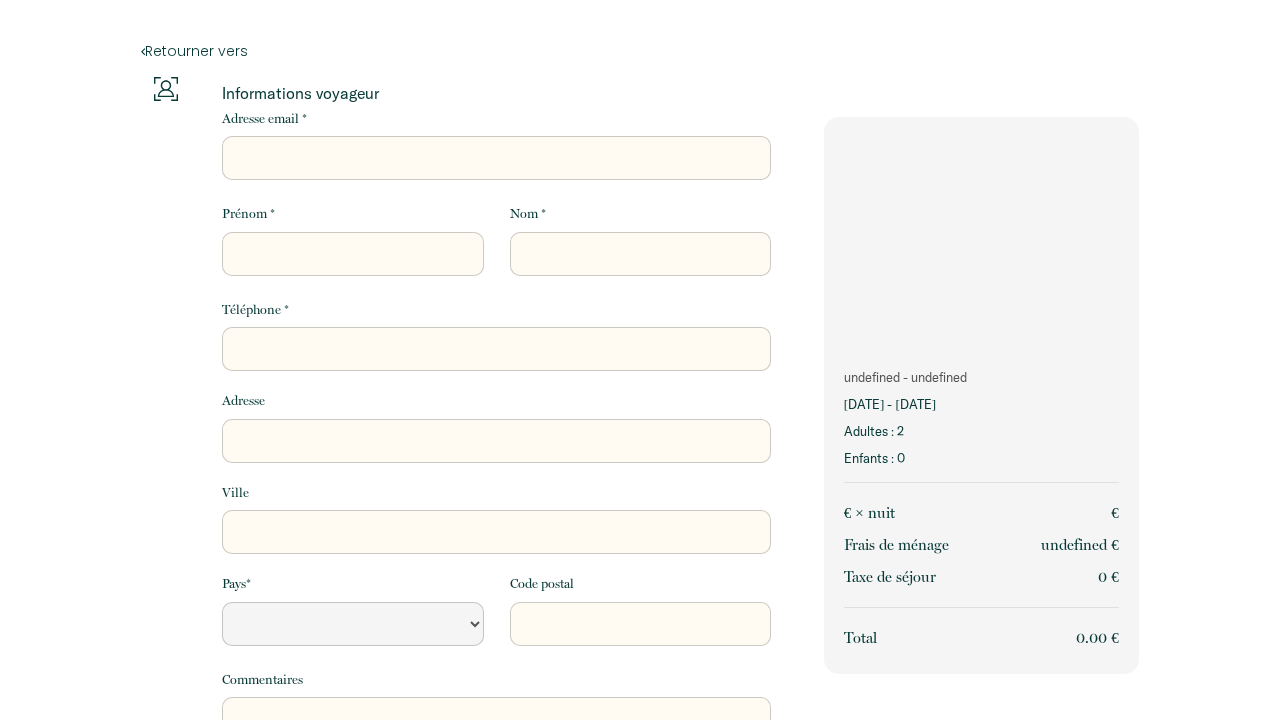 scroll, scrollTop: 0, scrollLeft: 0, axis: both 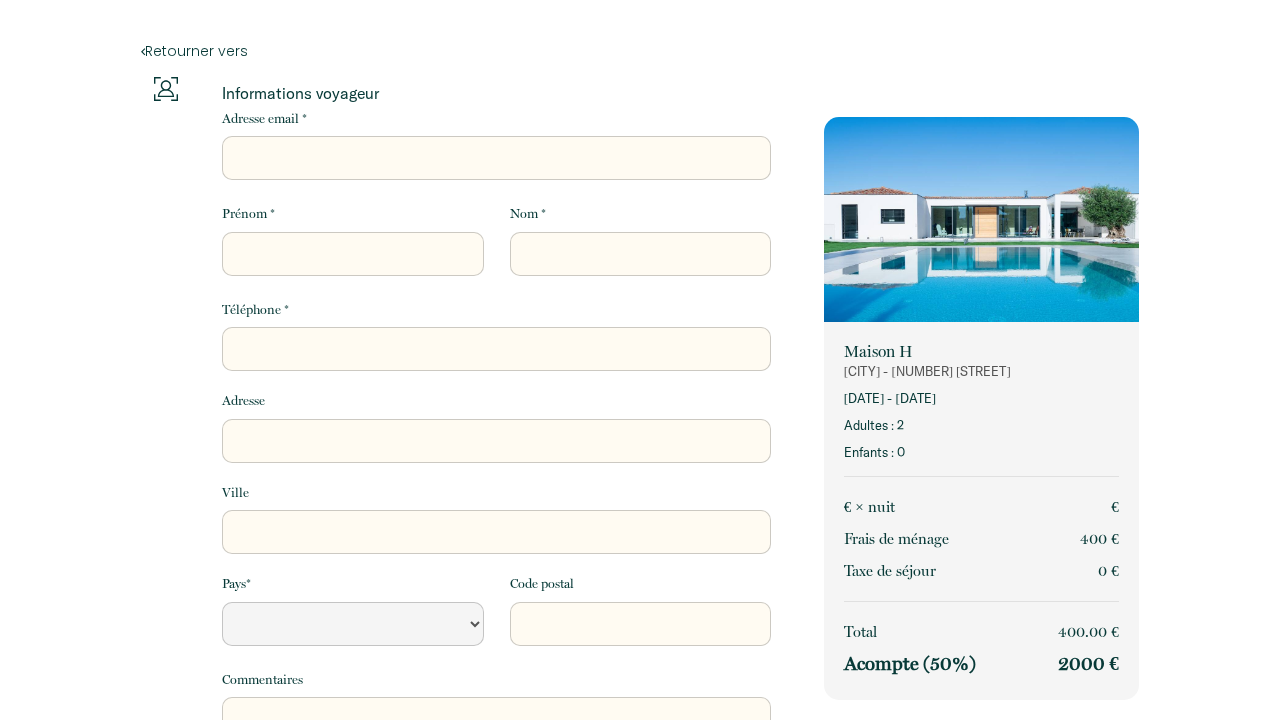 select 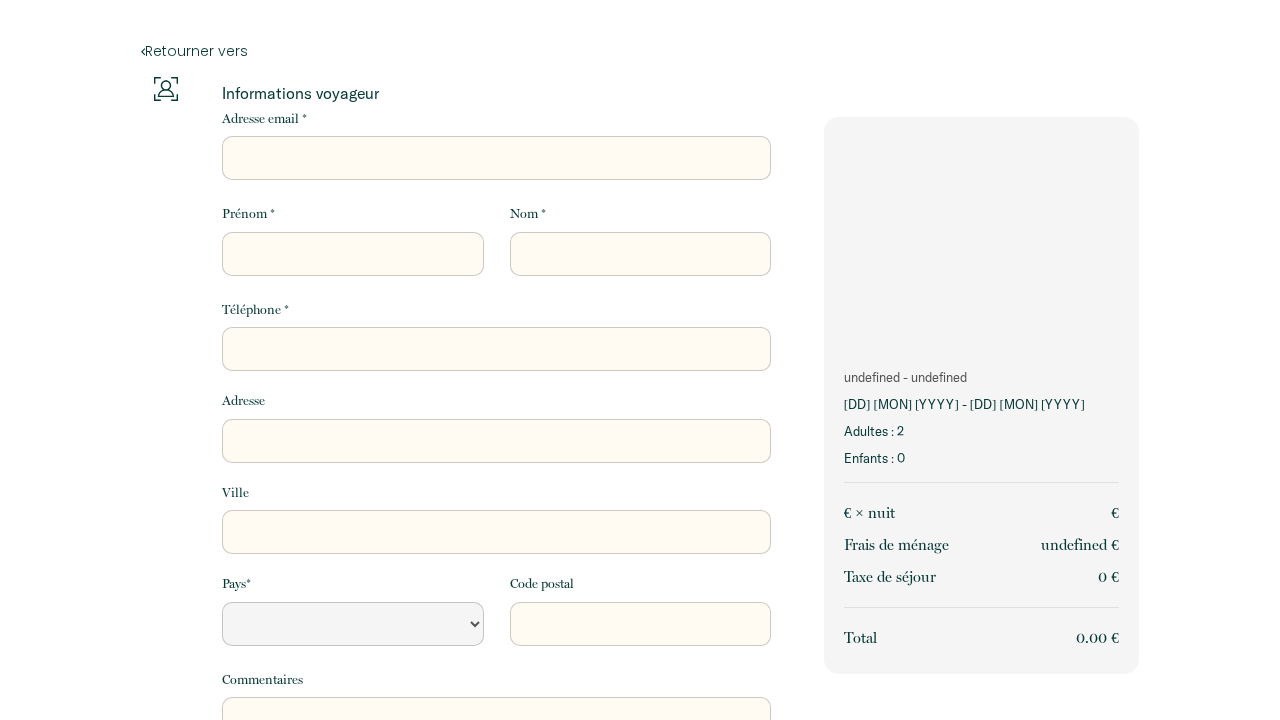 scroll, scrollTop: 0, scrollLeft: 0, axis: both 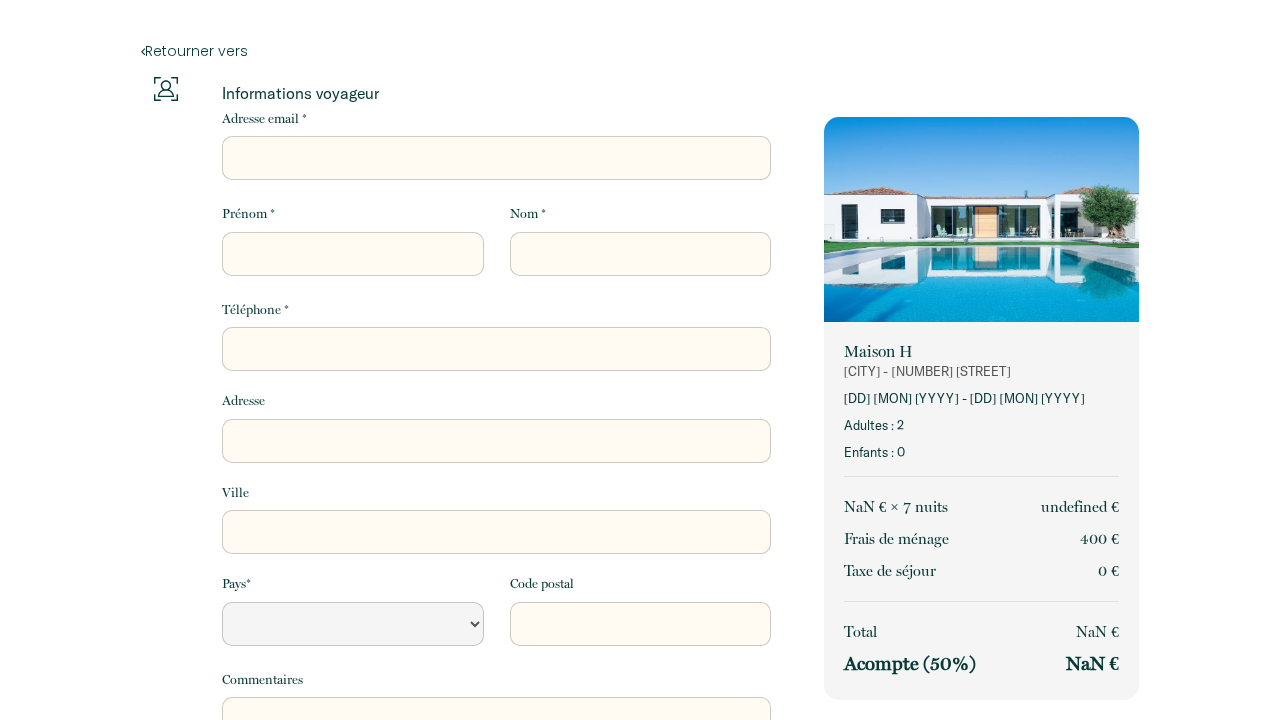 select 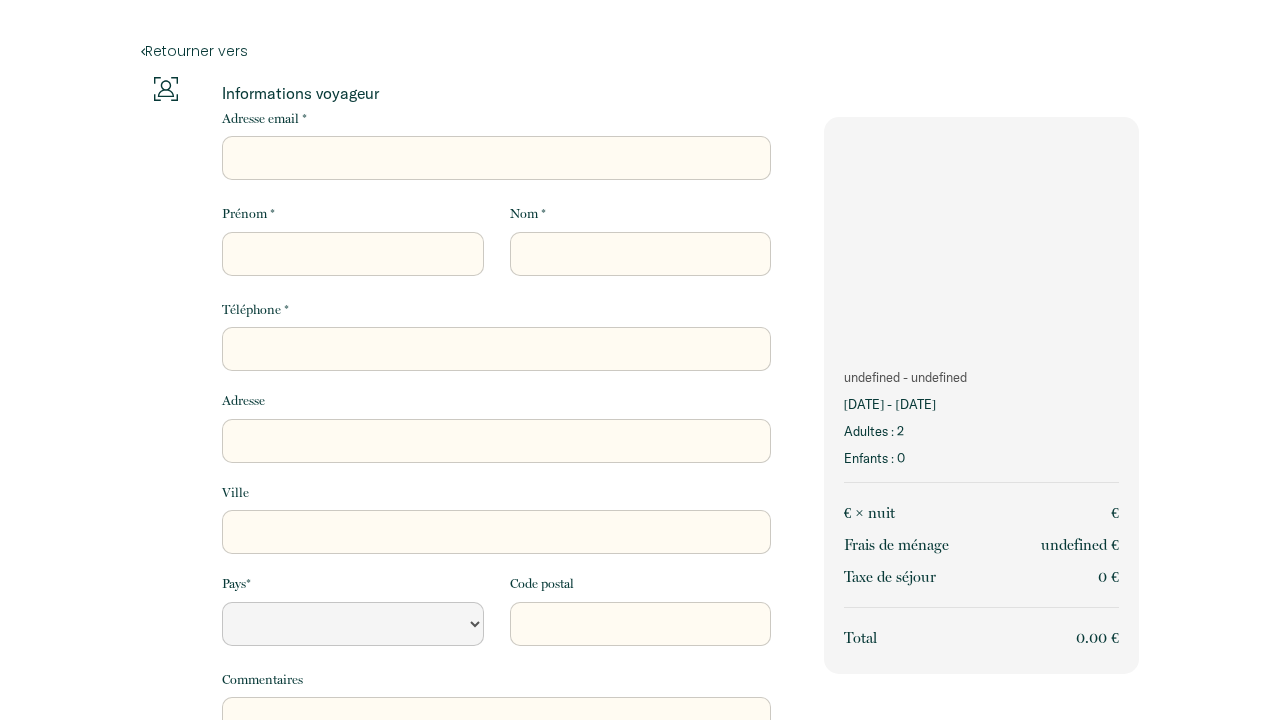 scroll, scrollTop: 0, scrollLeft: 0, axis: both 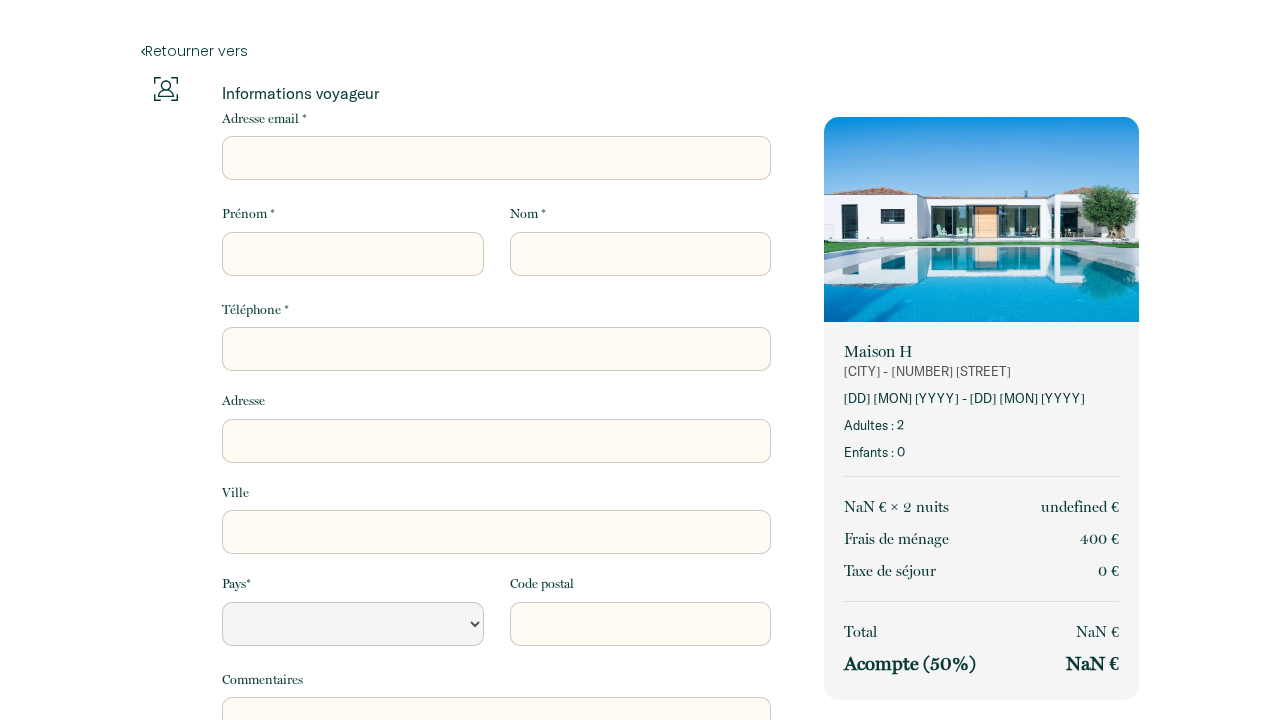 select 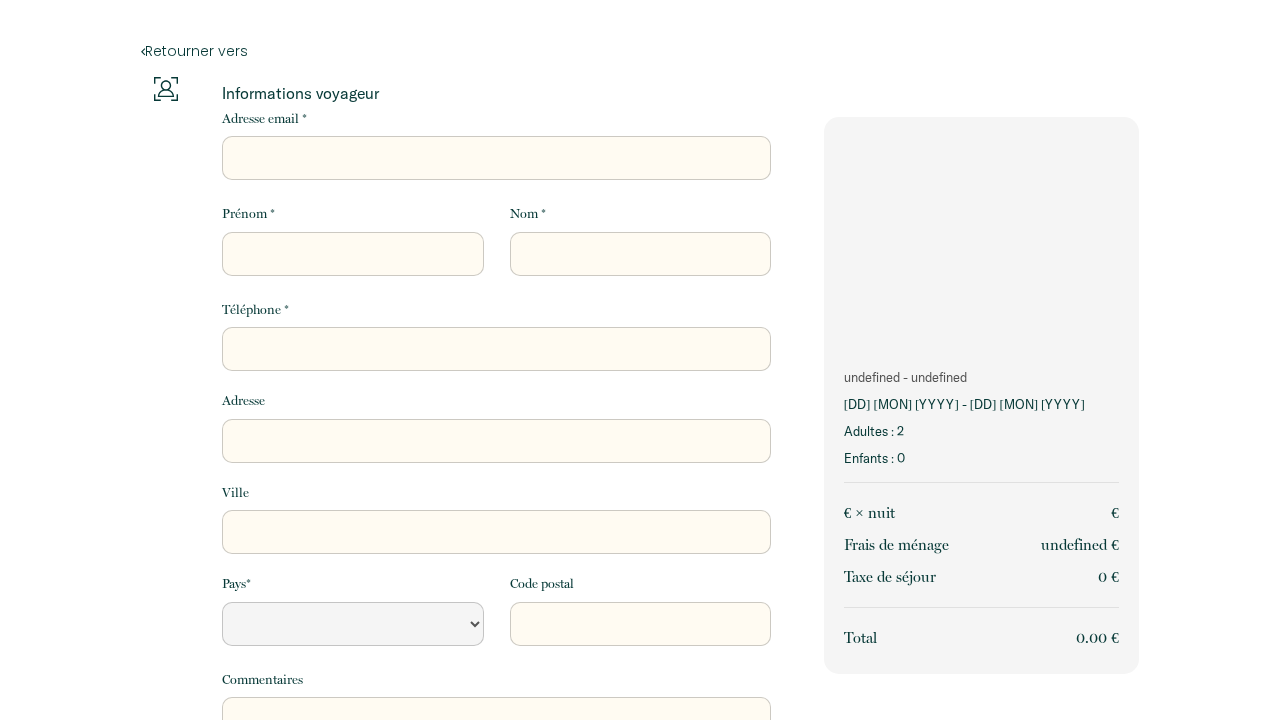 scroll, scrollTop: 0, scrollLeft: 0, axis: both 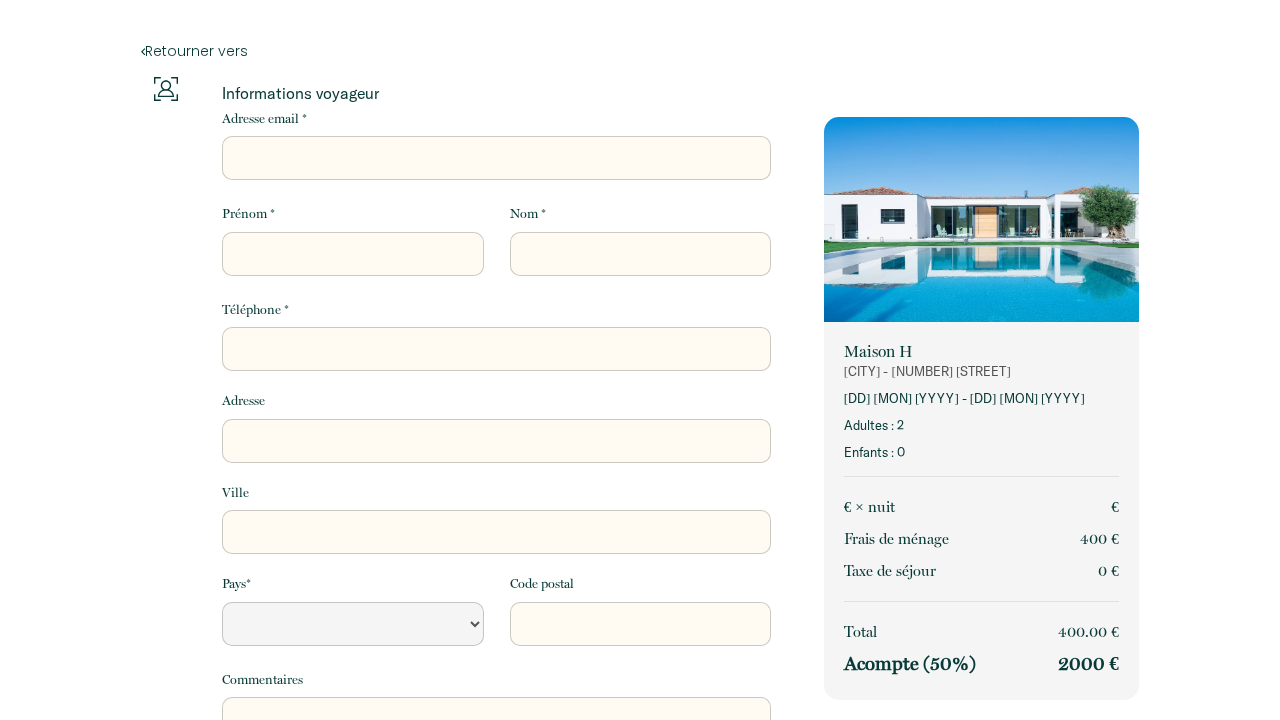 select 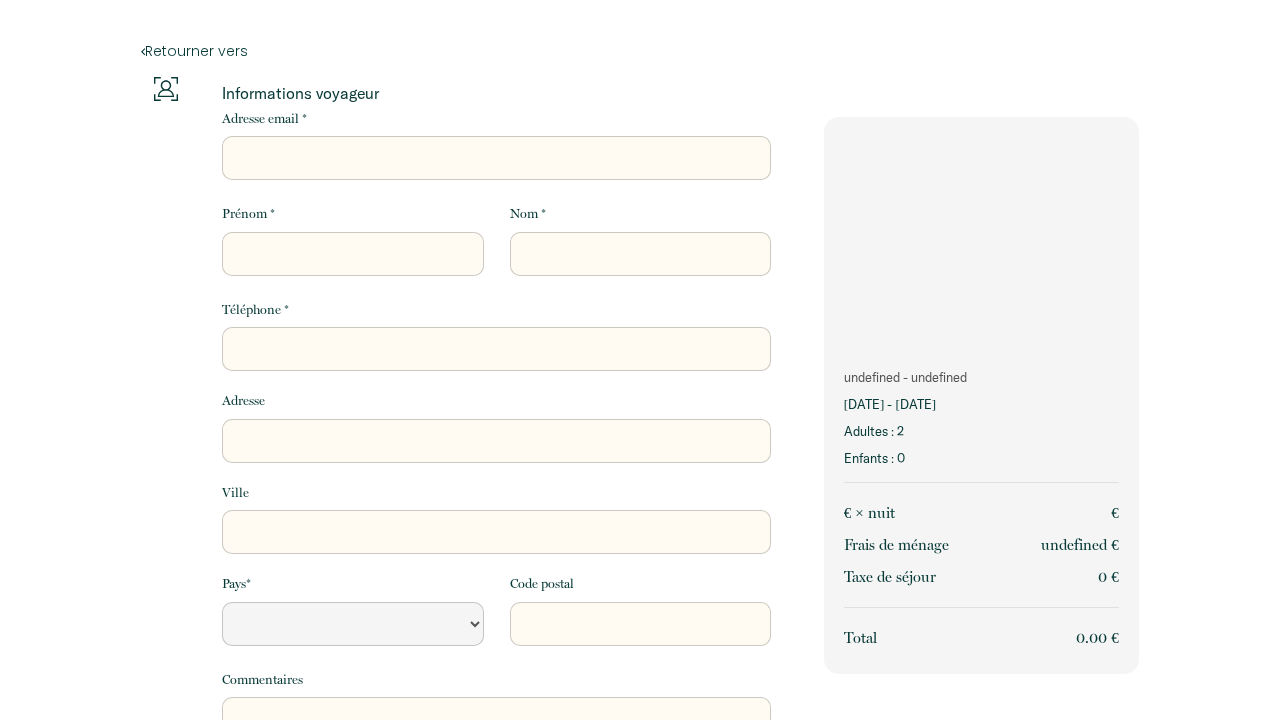 scroll, scrollTop: 0, scrollLeft: 0, axis: both 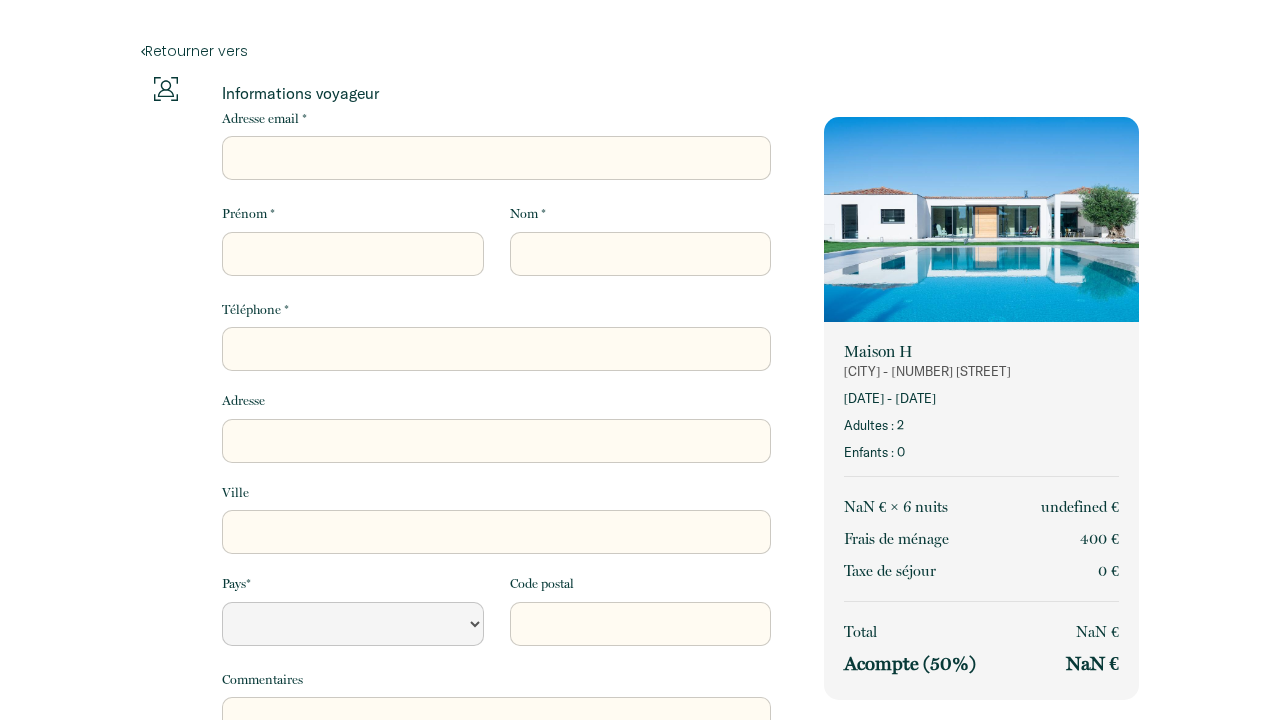 select 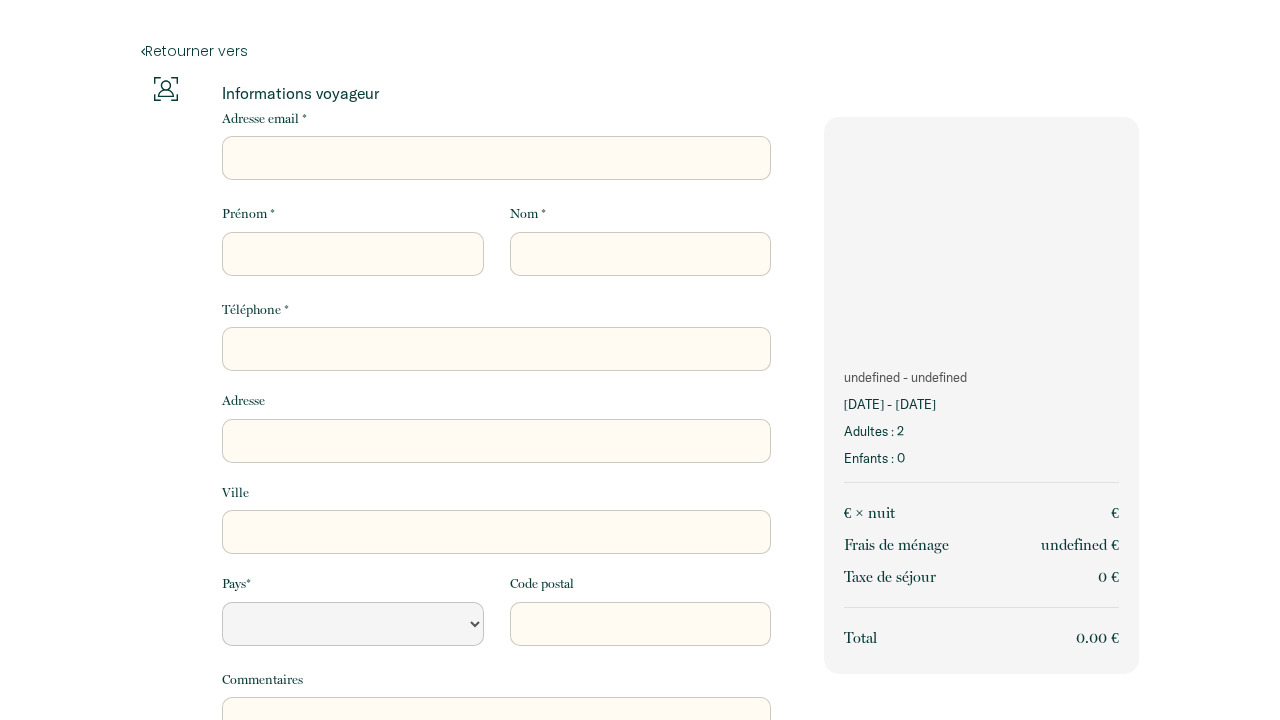scroll, scrollTop: 0, scrollLeft: 0, axis: both 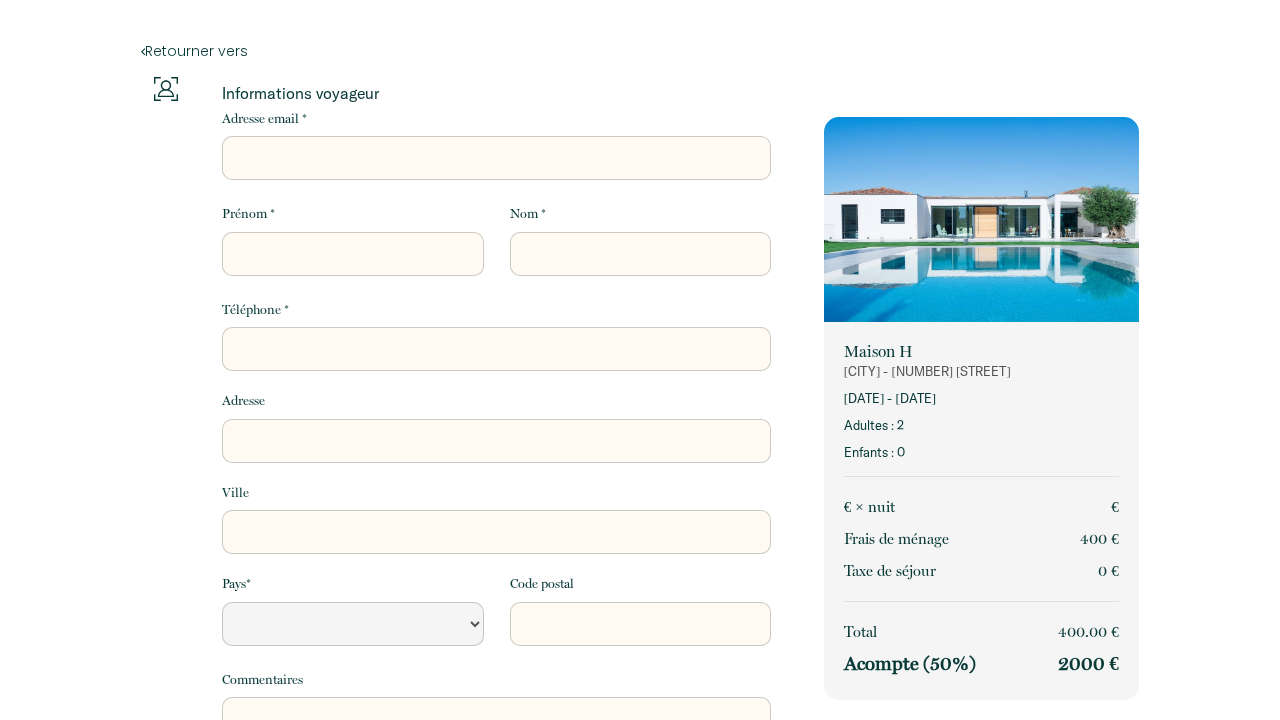select 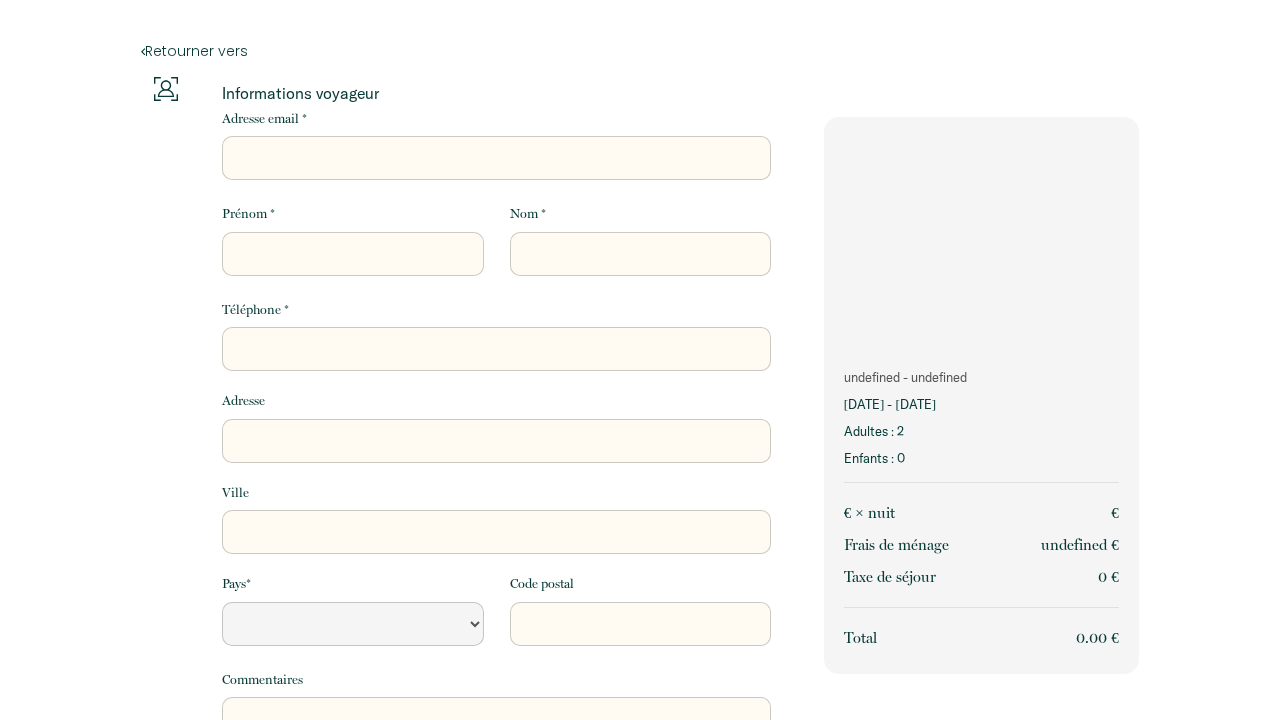 scroll, scrollTop: 0, scrollLeft: 0, axis: both 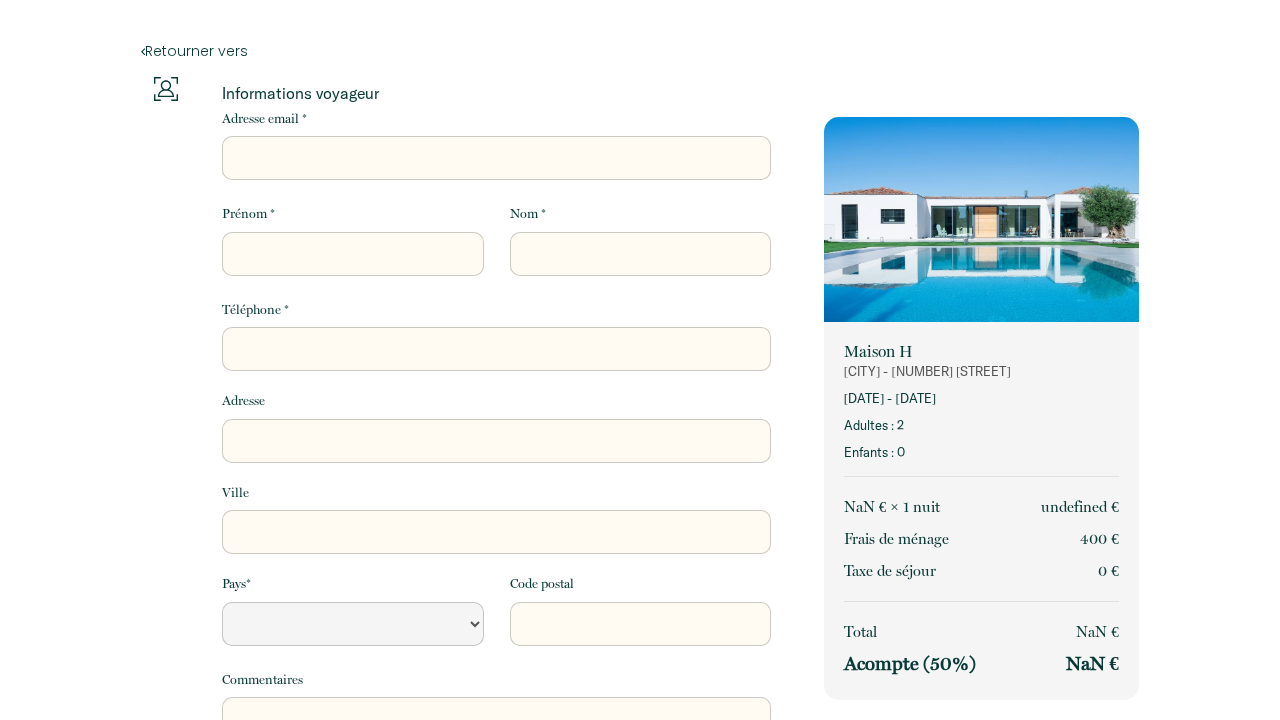 select 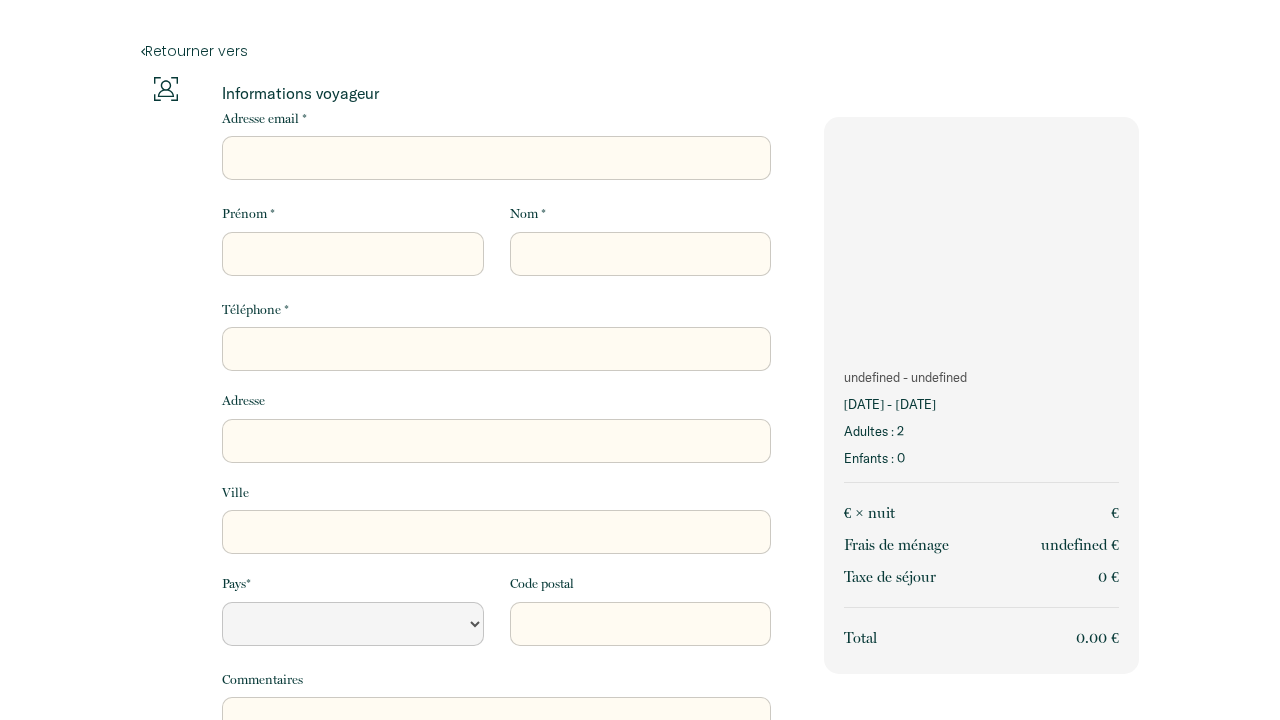 scroll, scrollTop: 0, scrollLeft: 0, axis: both 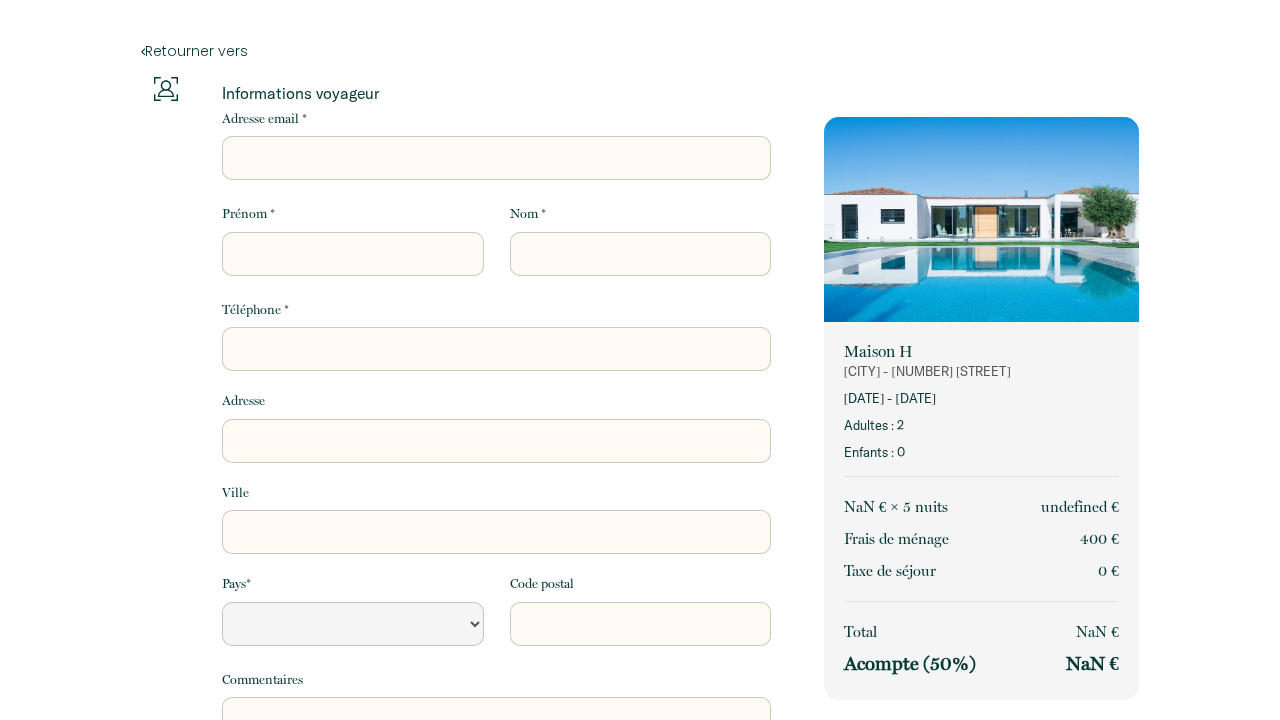 select 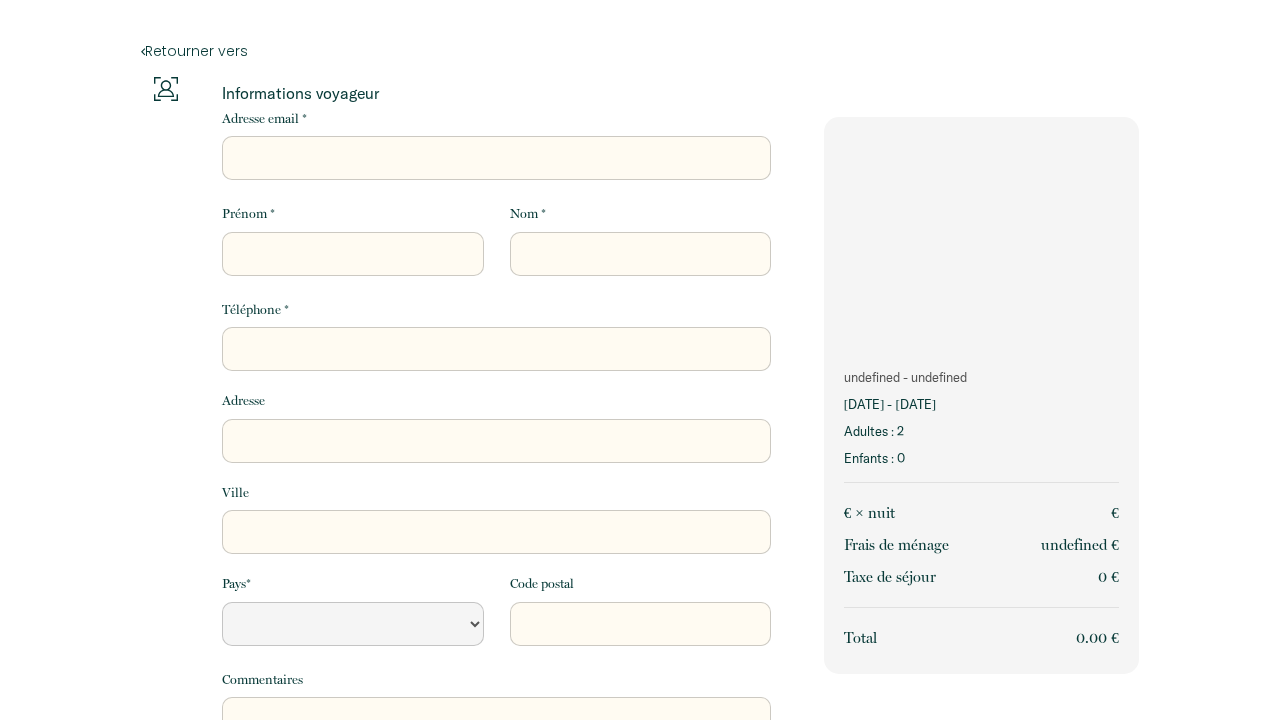 scroll, scrollTop: 0, scrollLeft: 0, axis: both 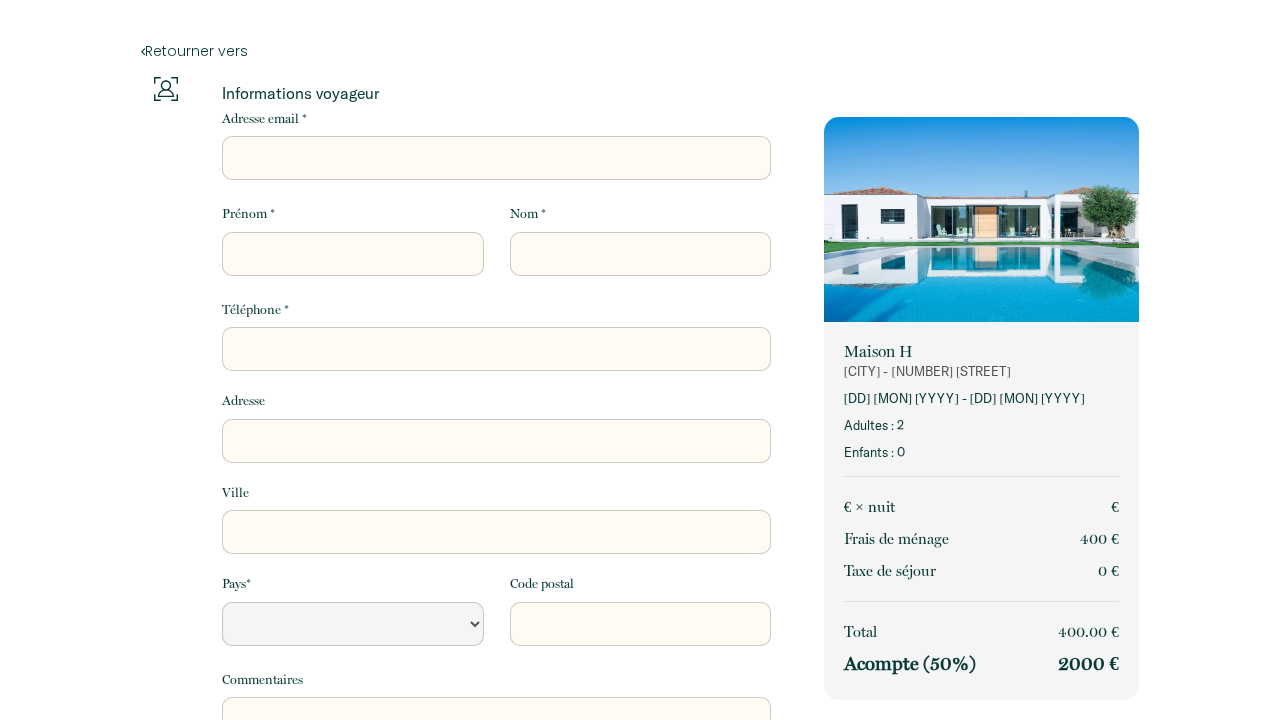 select 